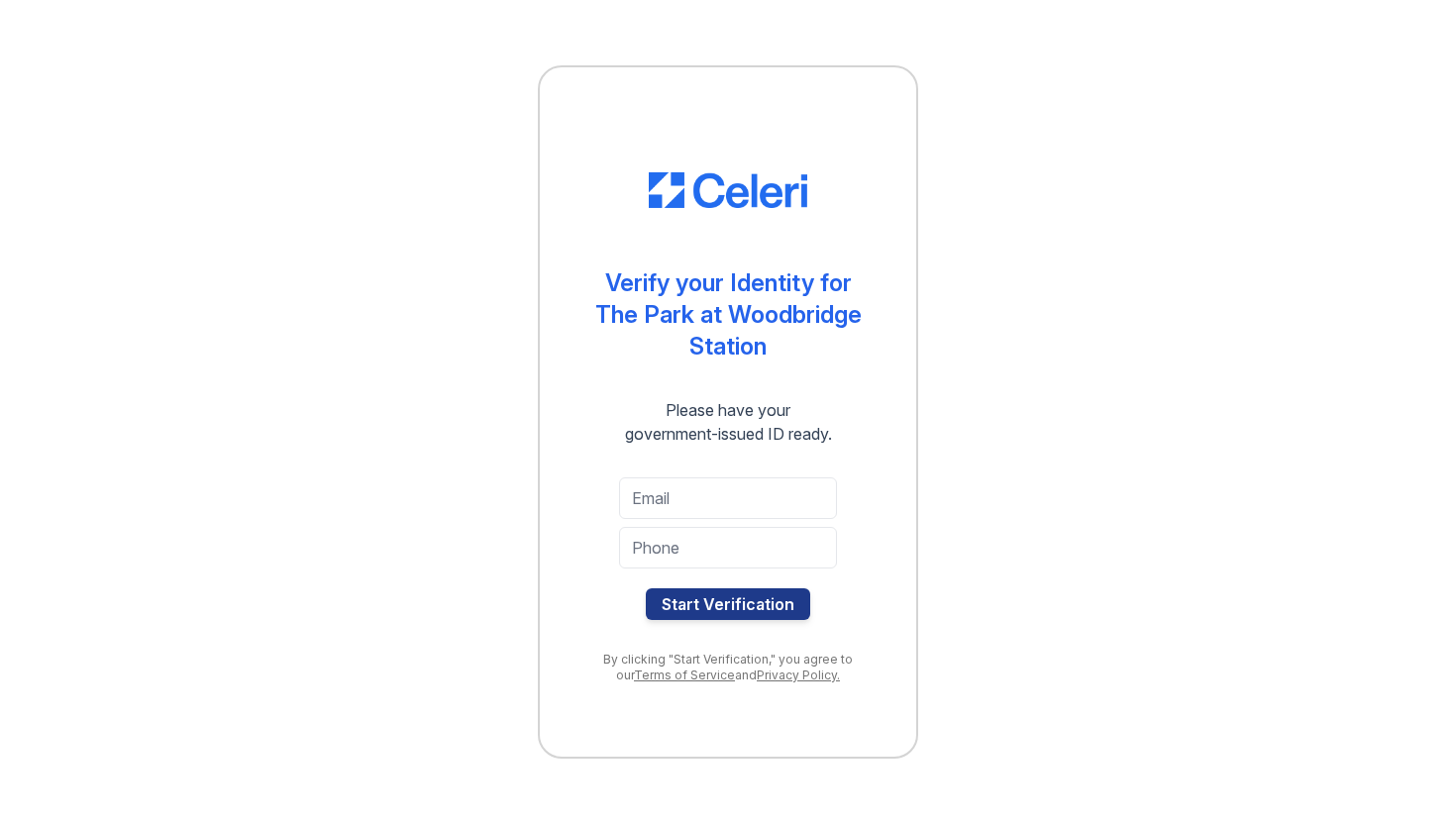 scroll, scrollTop: 0, scrollLeft: 0, axis: both 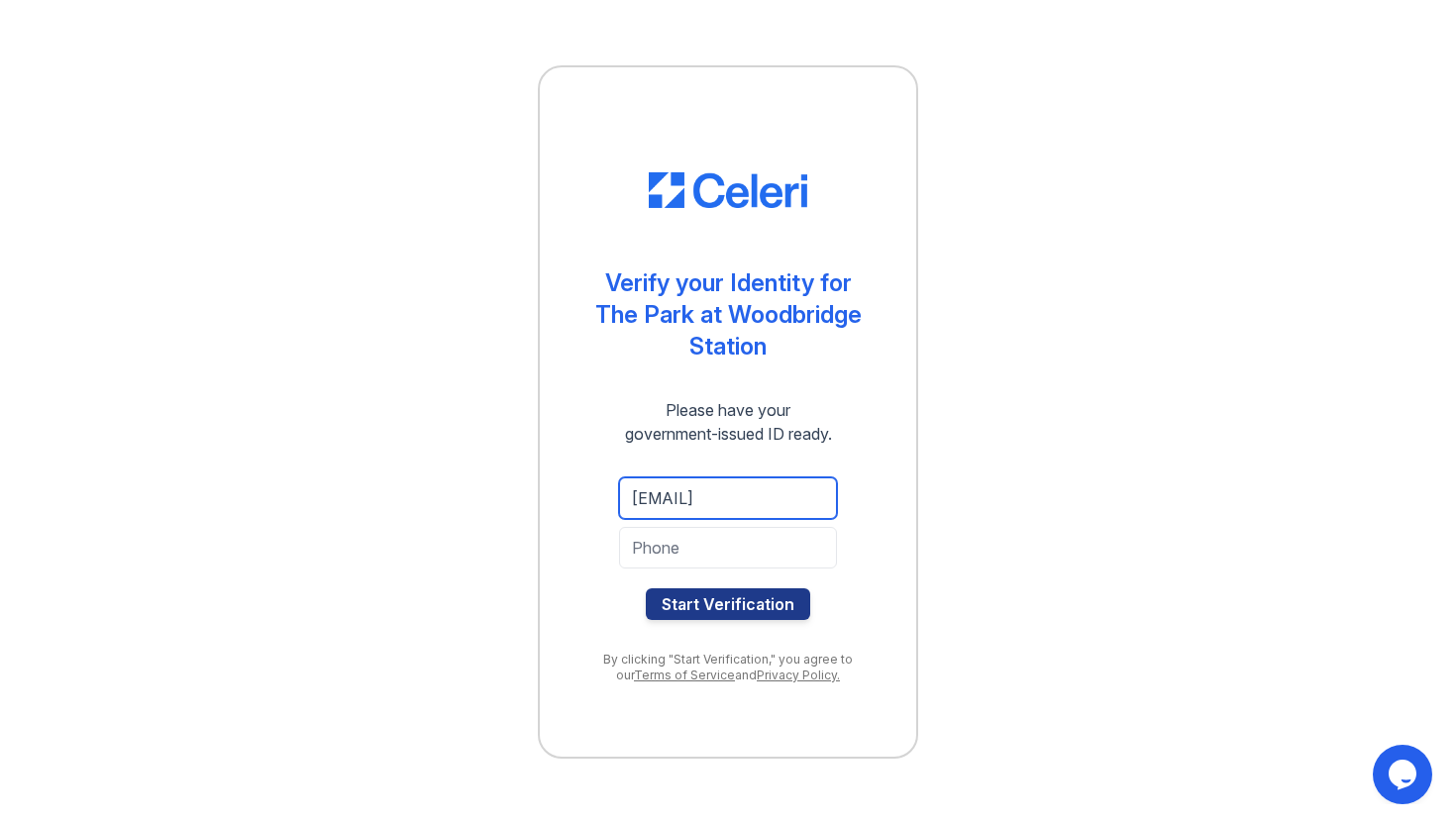 type on "[USERNAME]@[DOMAIN]" 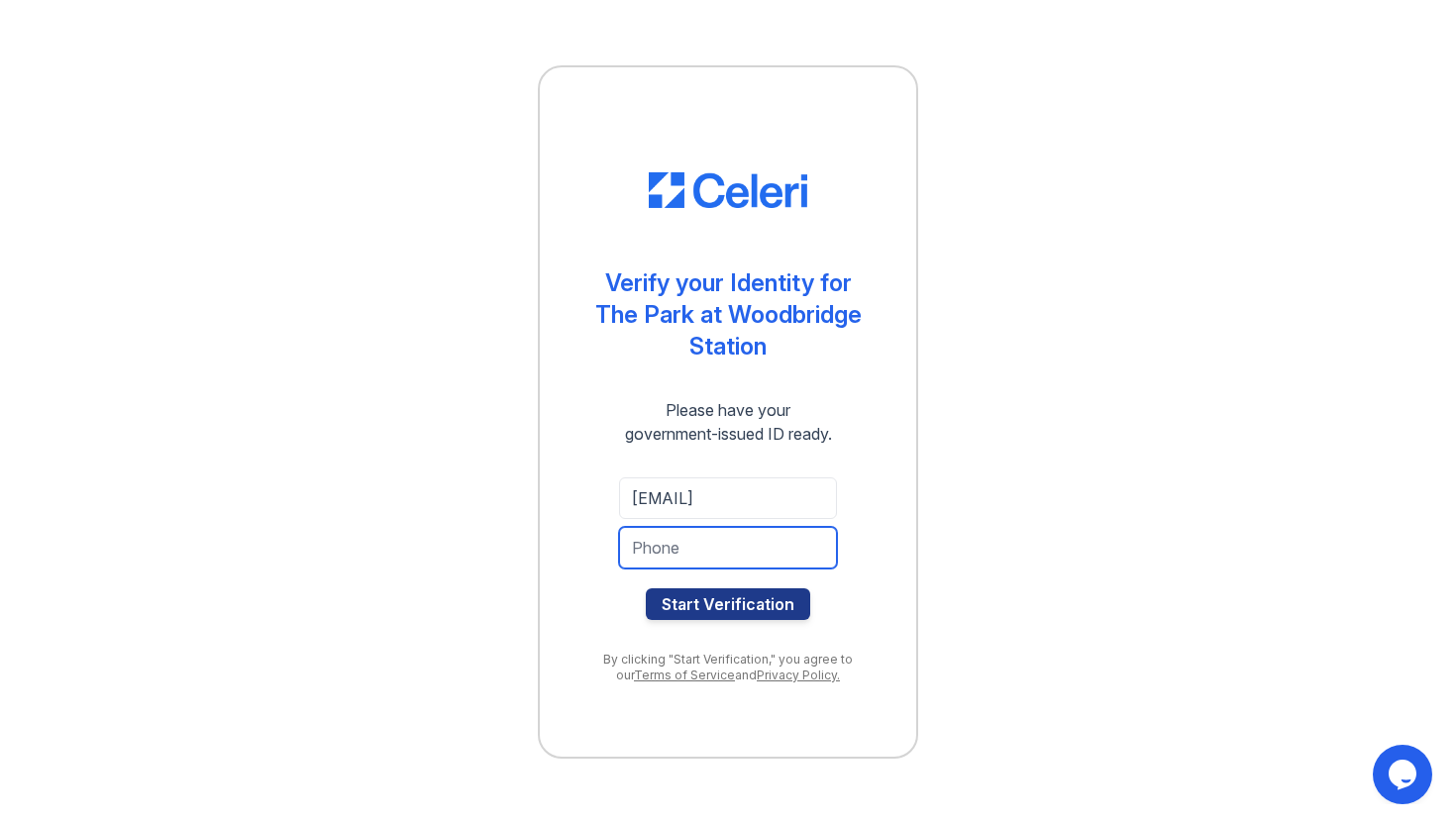 click at bounding box center (728, 548) 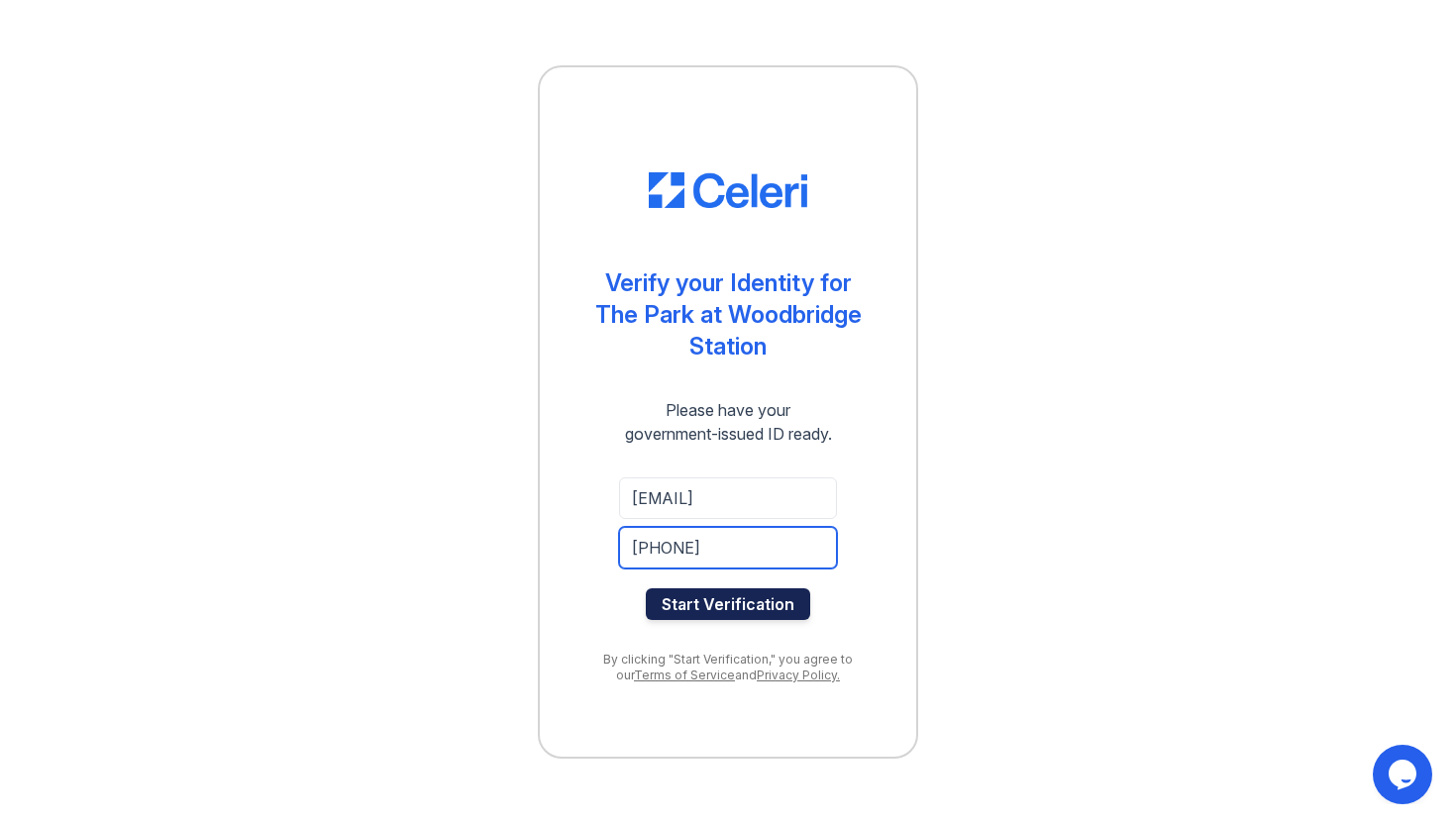 type on "[PHONE]" 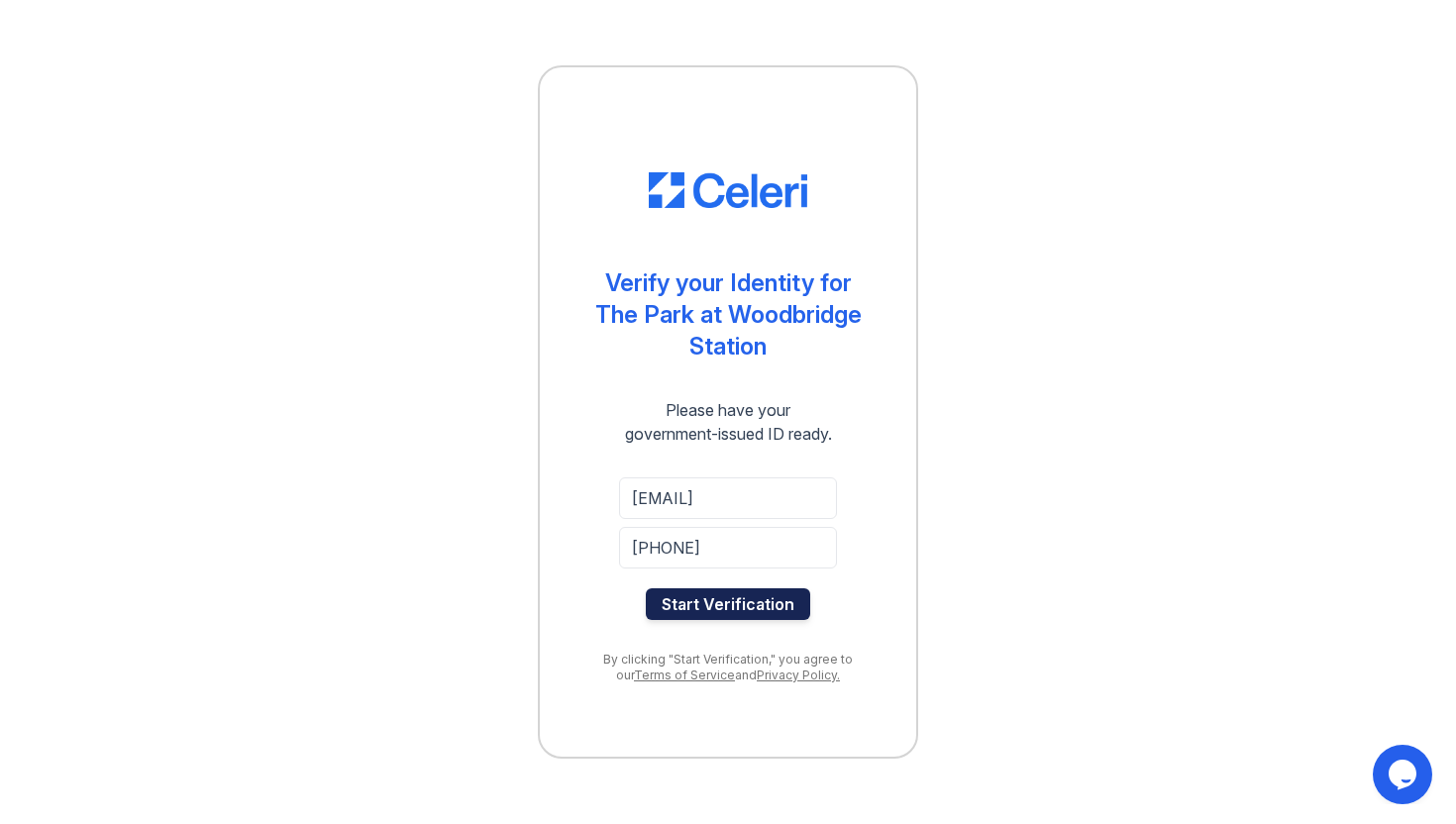 click on "Start Verification" at bounding box center [728, 604] 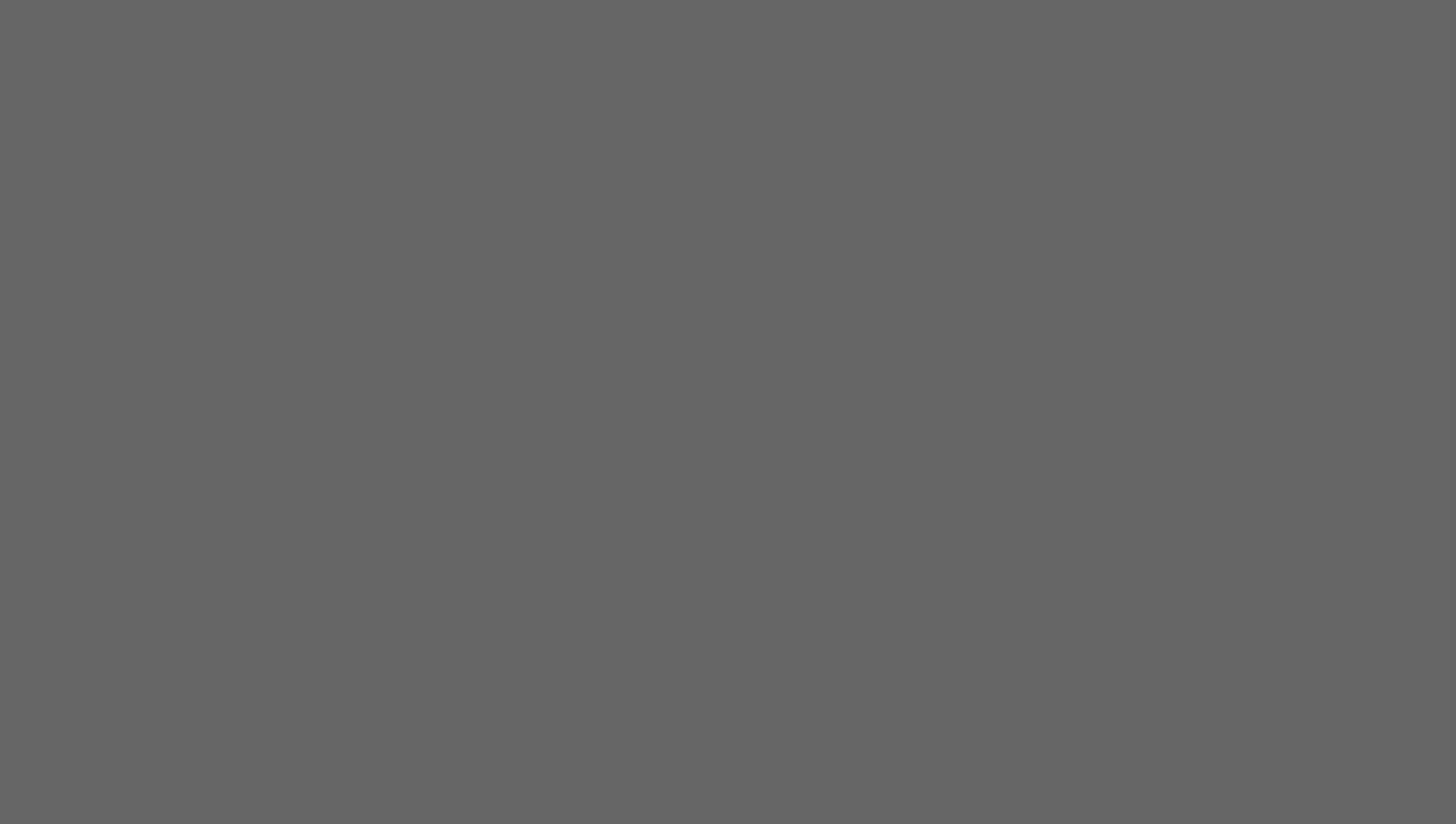 scroll, scrollTop: 0, scrollLeft: 0, axis: both 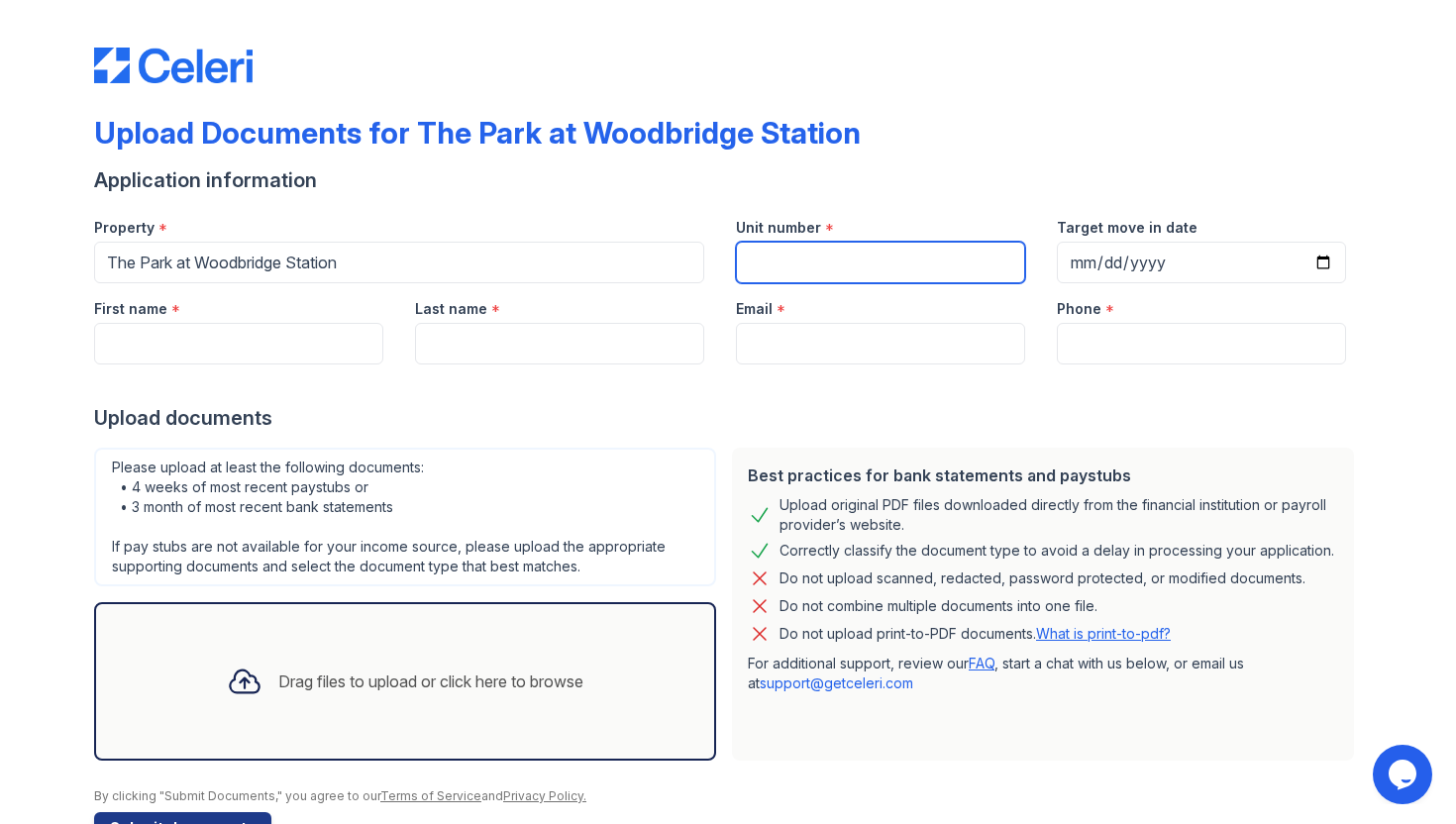 click on "Unit number" at bounding box center (881, 262) 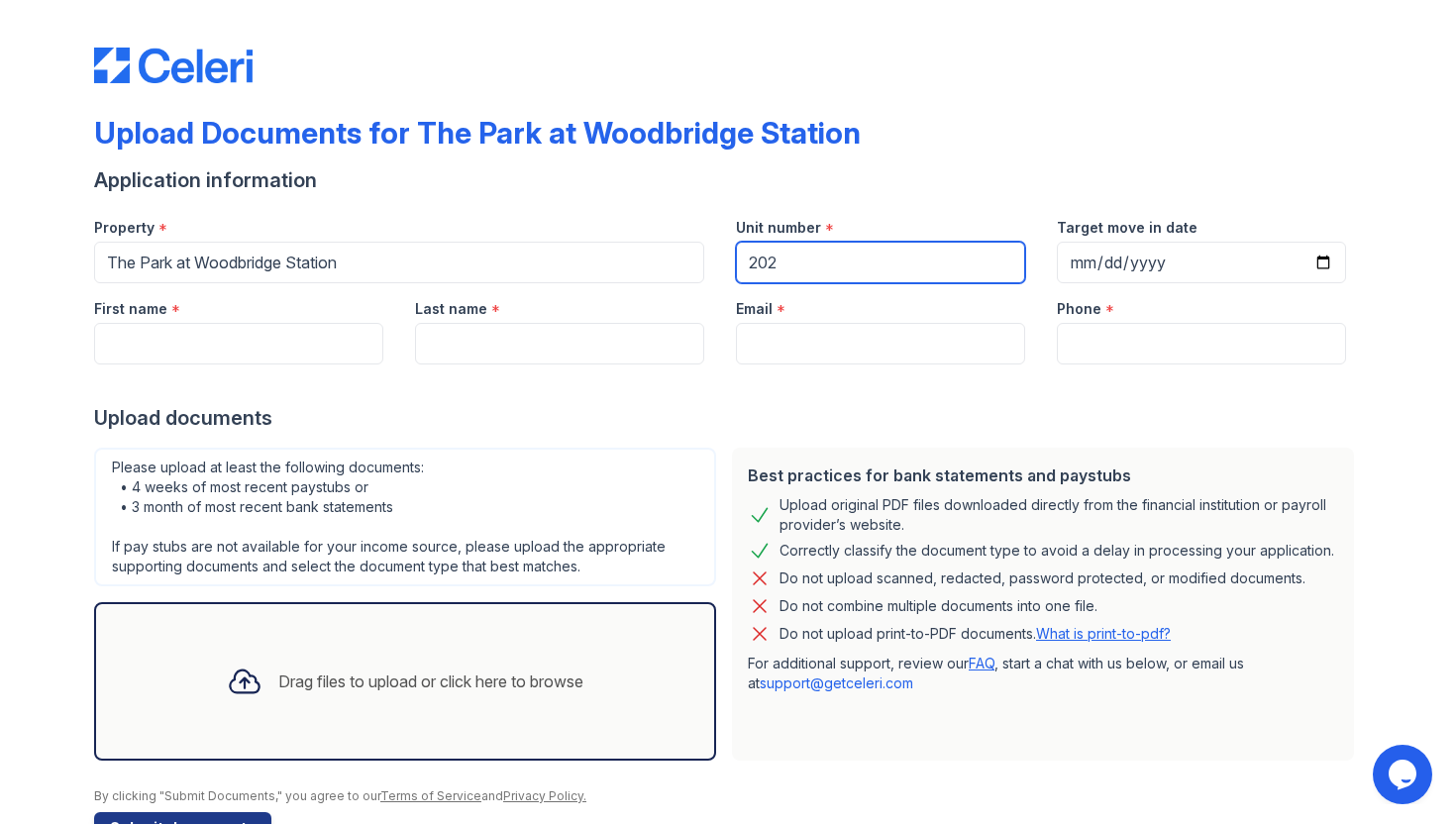 type on "202" 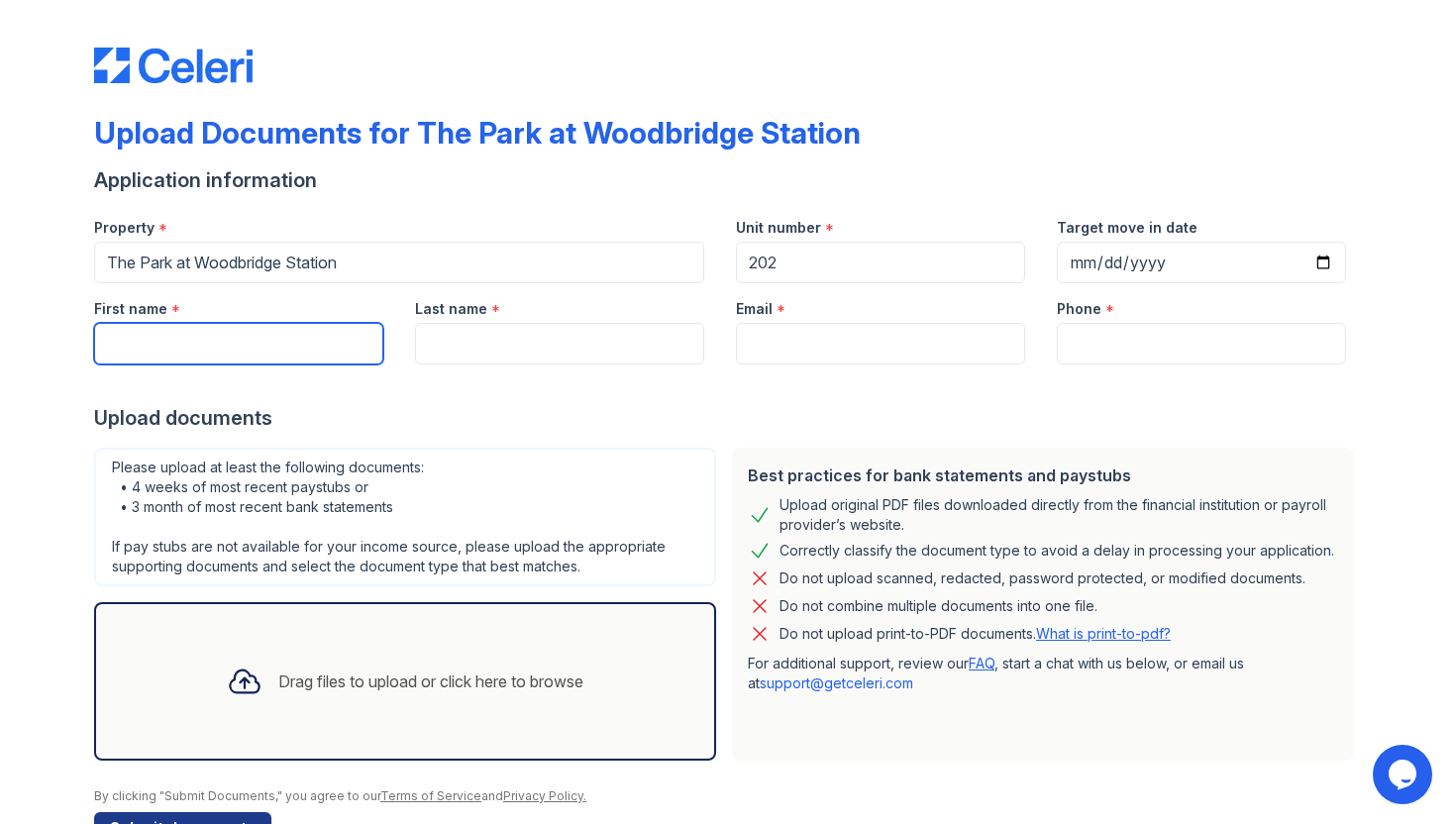 click on "First name" at bounding box center [239, 344] 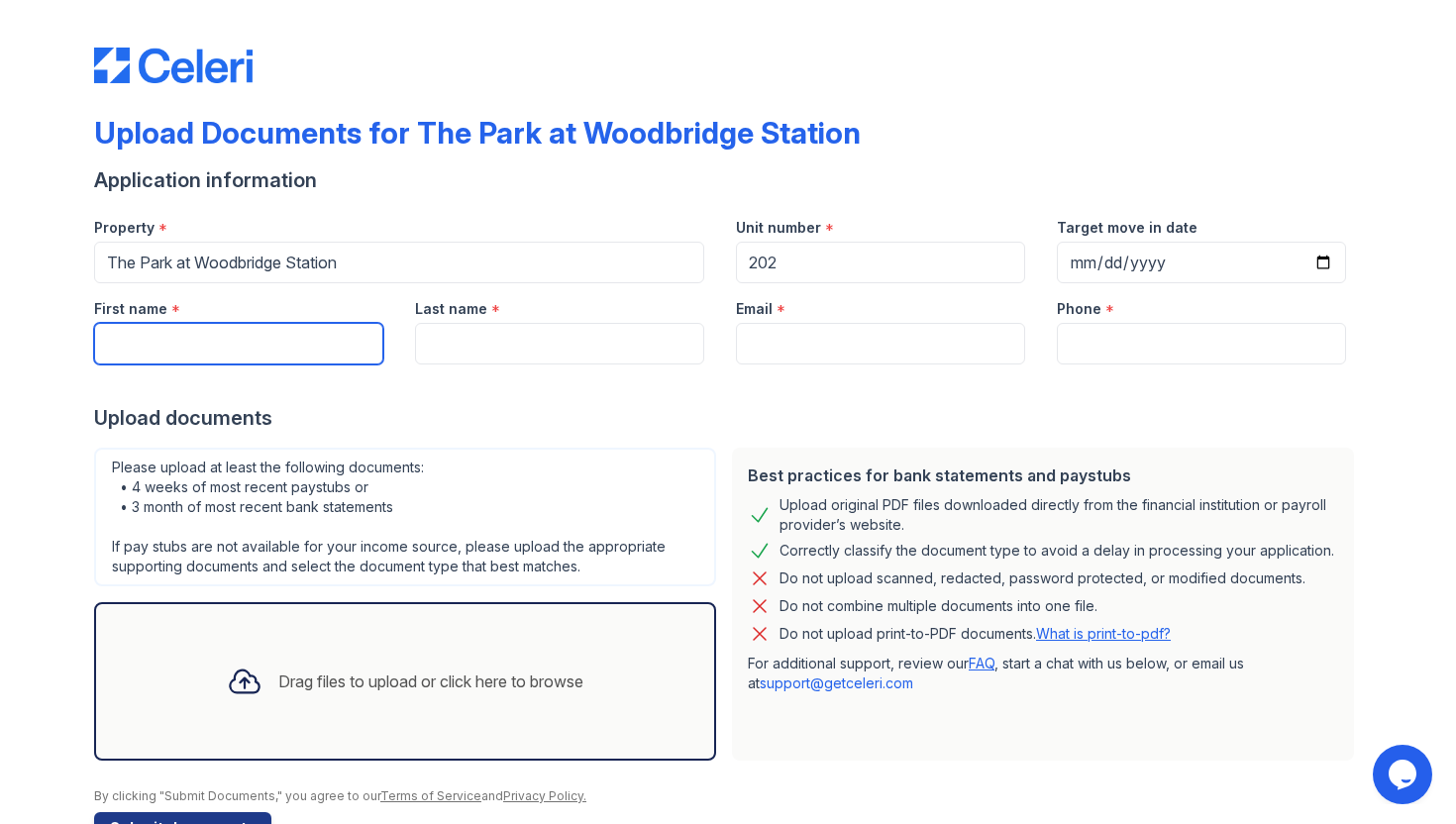 type on "[LAST]" 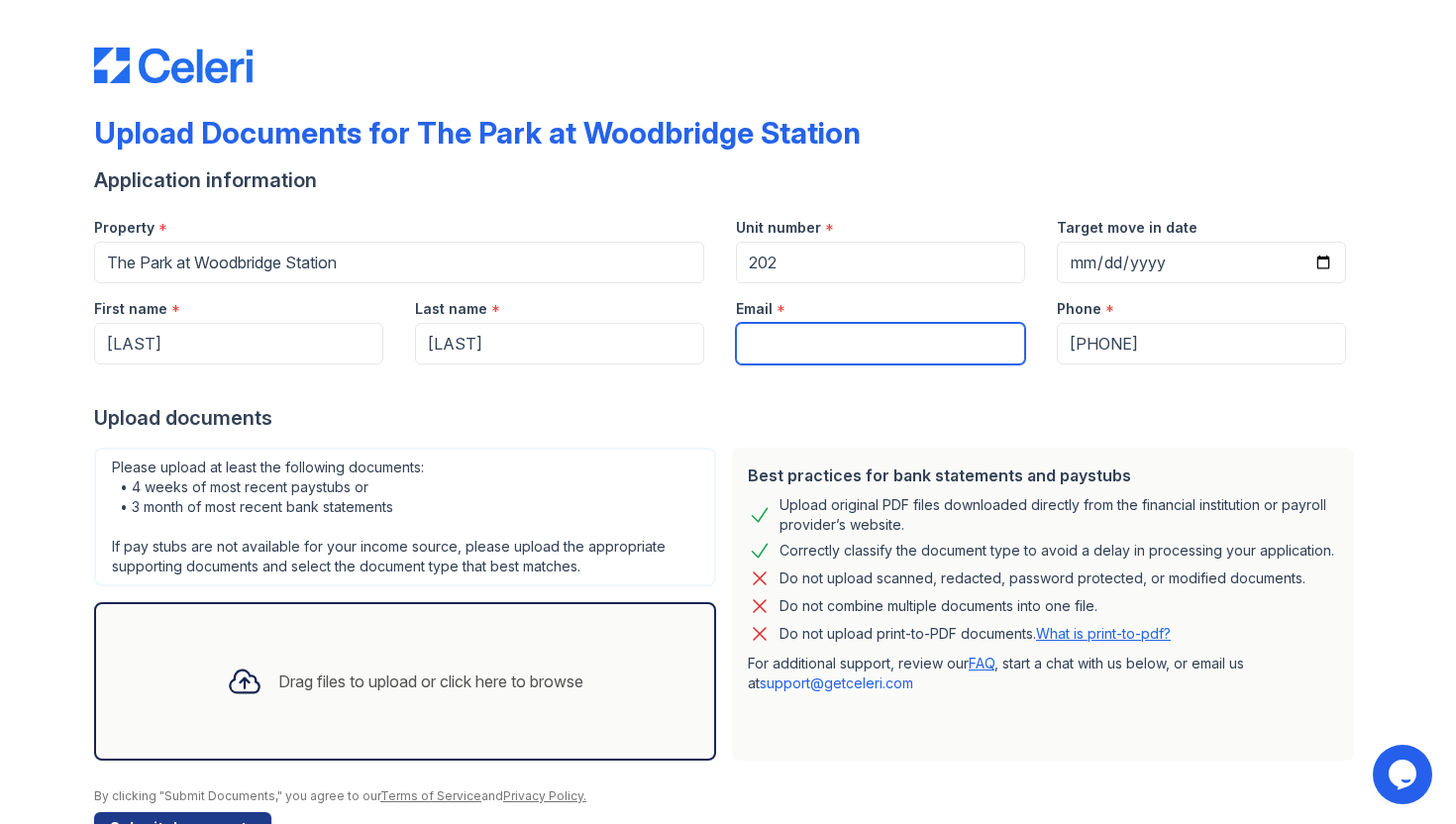 click on "Email" at bounding box center [881, 344] 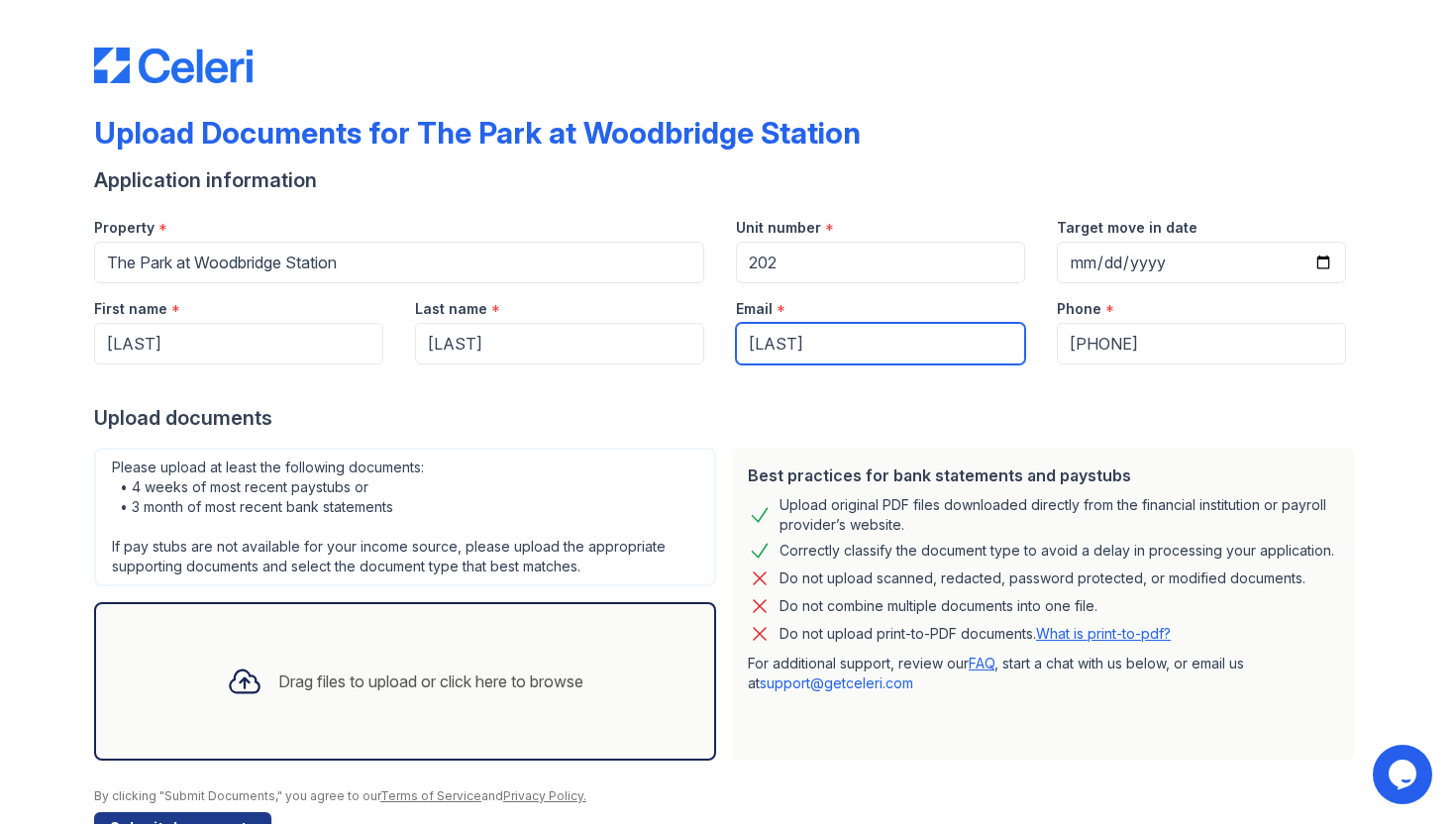 type on "[LAST]" 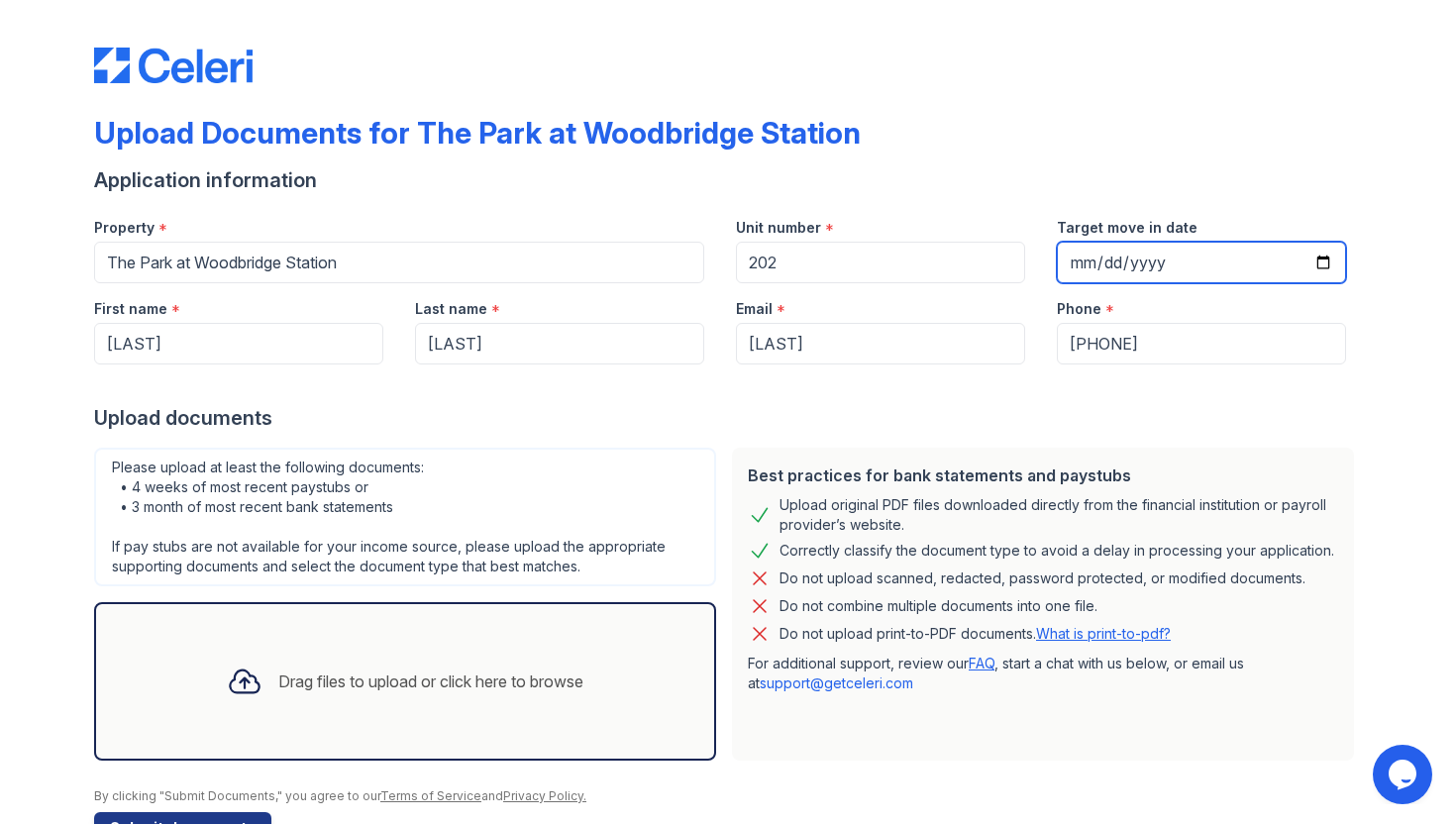 click on "Target move in date" at bounding box center (1201, 262) 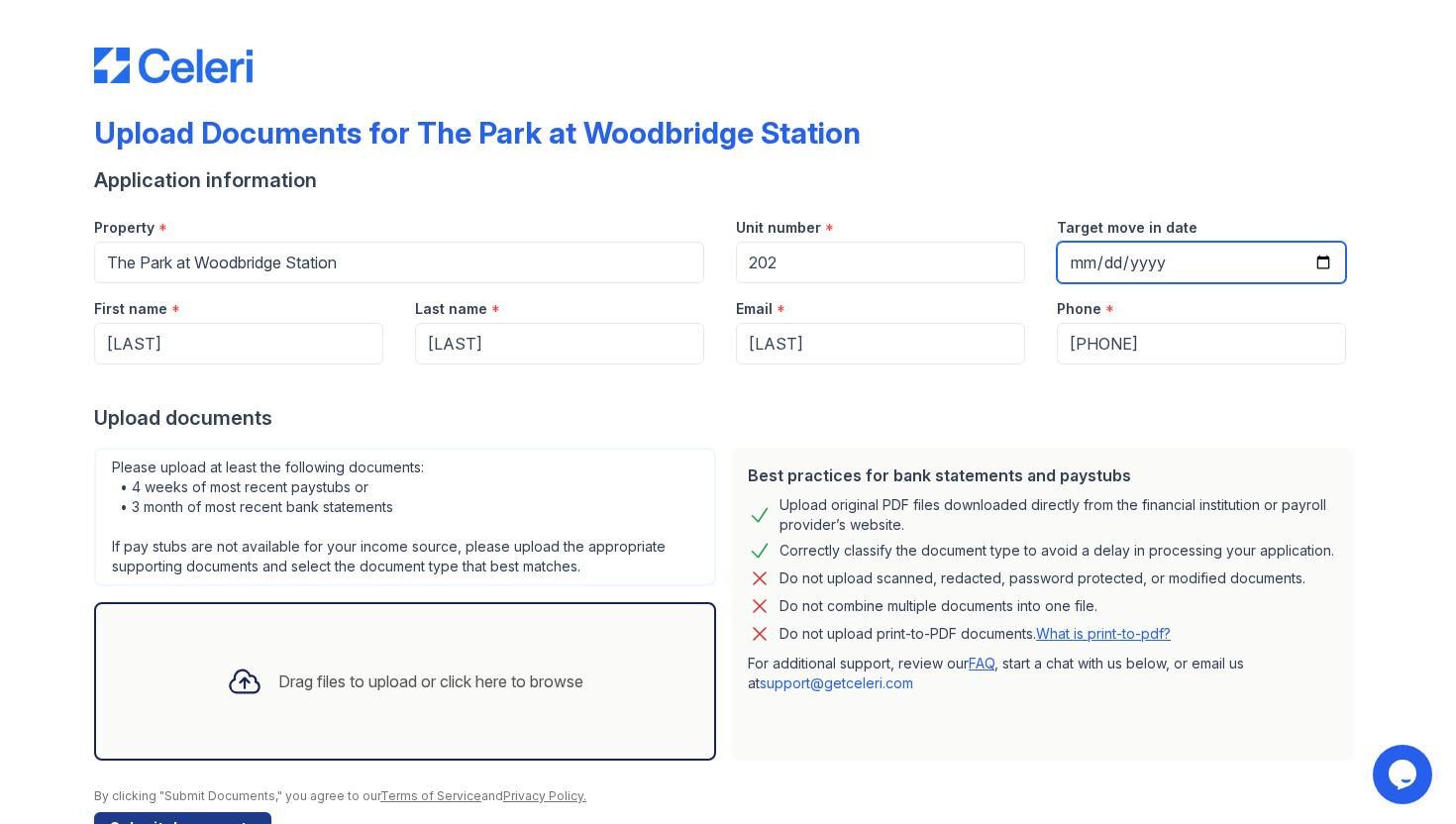 type on "[DATE]" 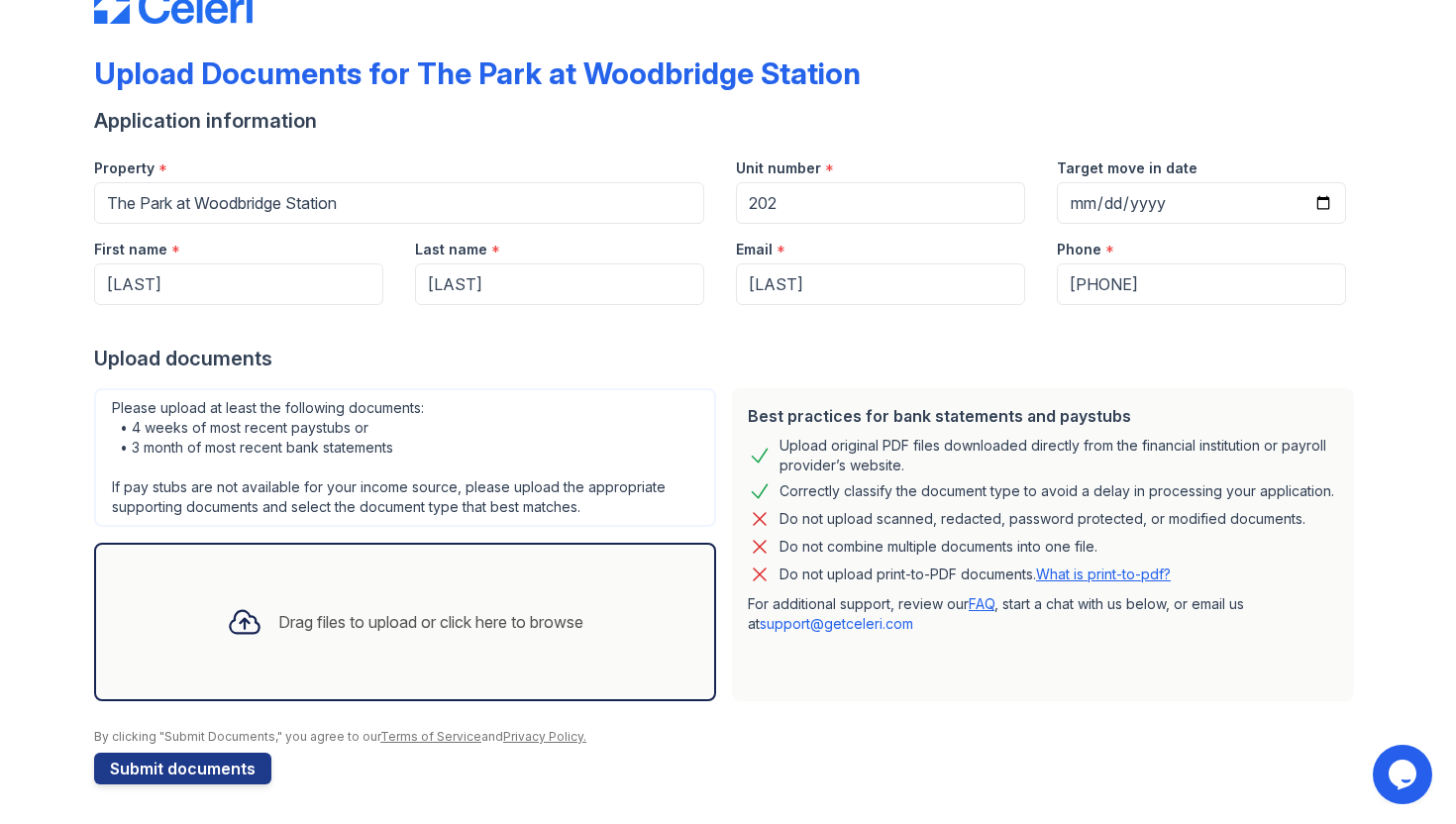 click on "Drag files to upload or click here to browse" at bounding box center [431, 622] 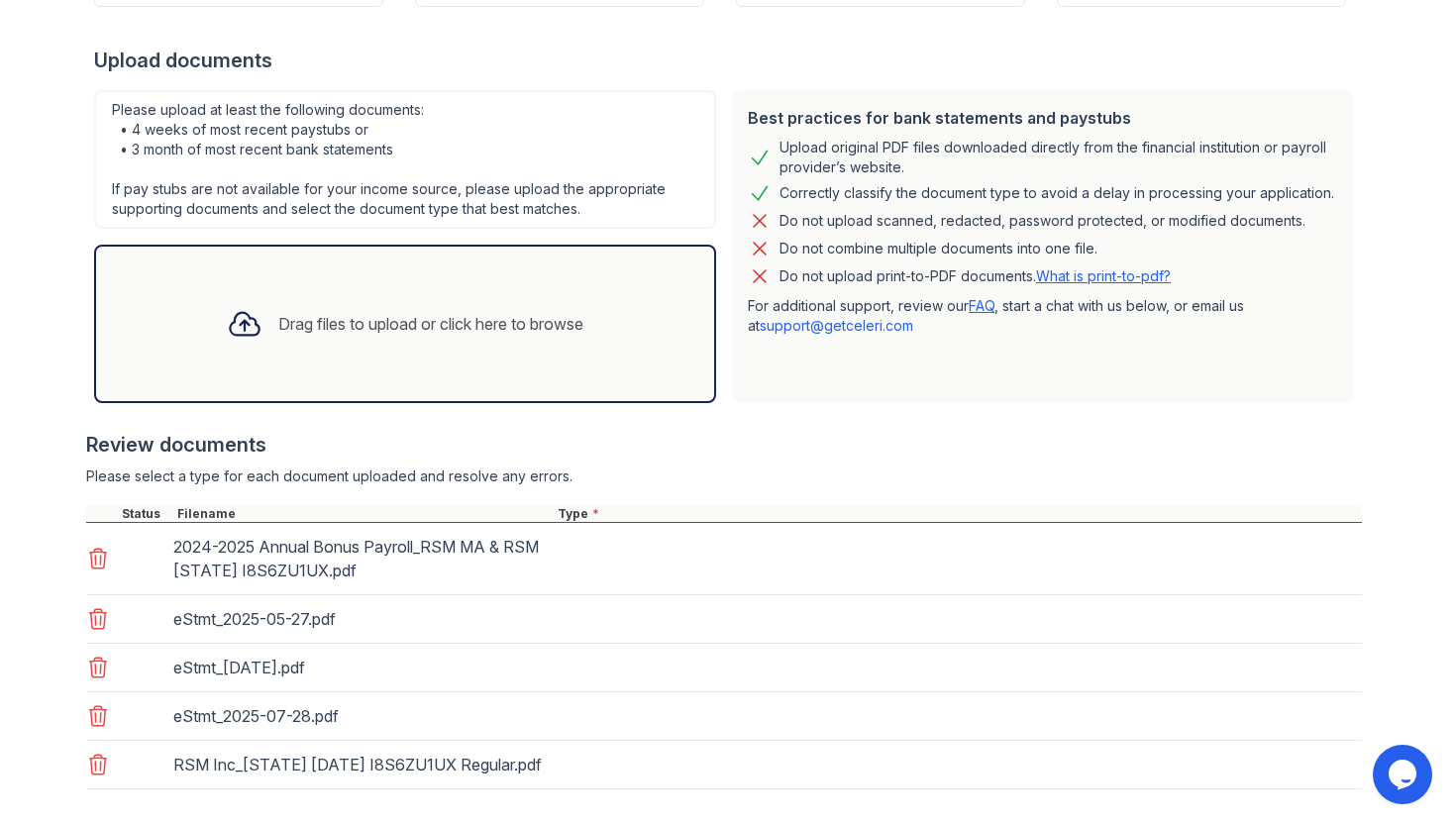 scroll, scrollTop: 458, scrollLeft: 0, axis: vertical 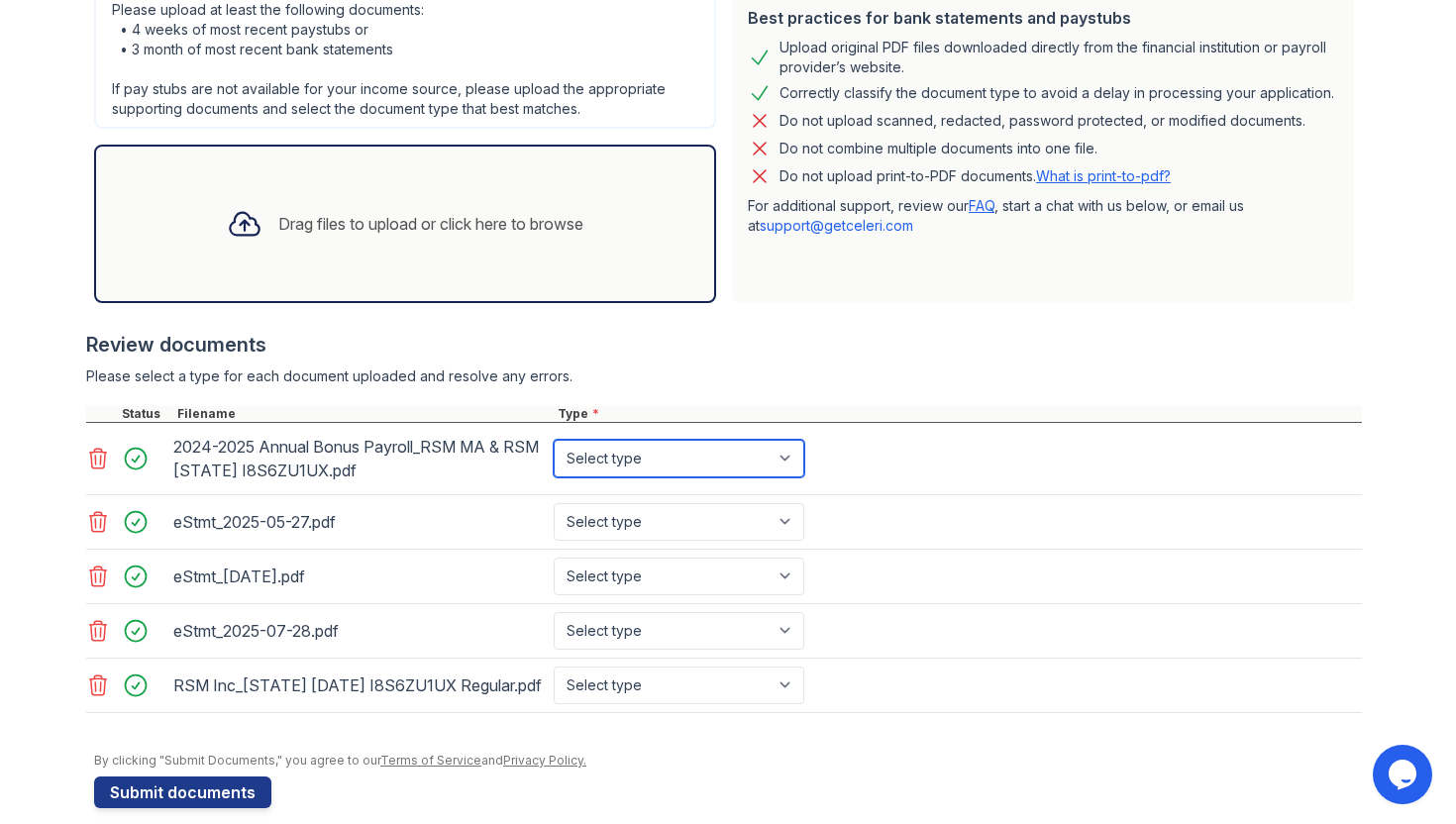 click on "Select type
Paystub
Bank Statement
Offer Letter
Tax Documents
Benefit Award Letter
Investment Account Statement
Other" at bounding box center (678, 459) 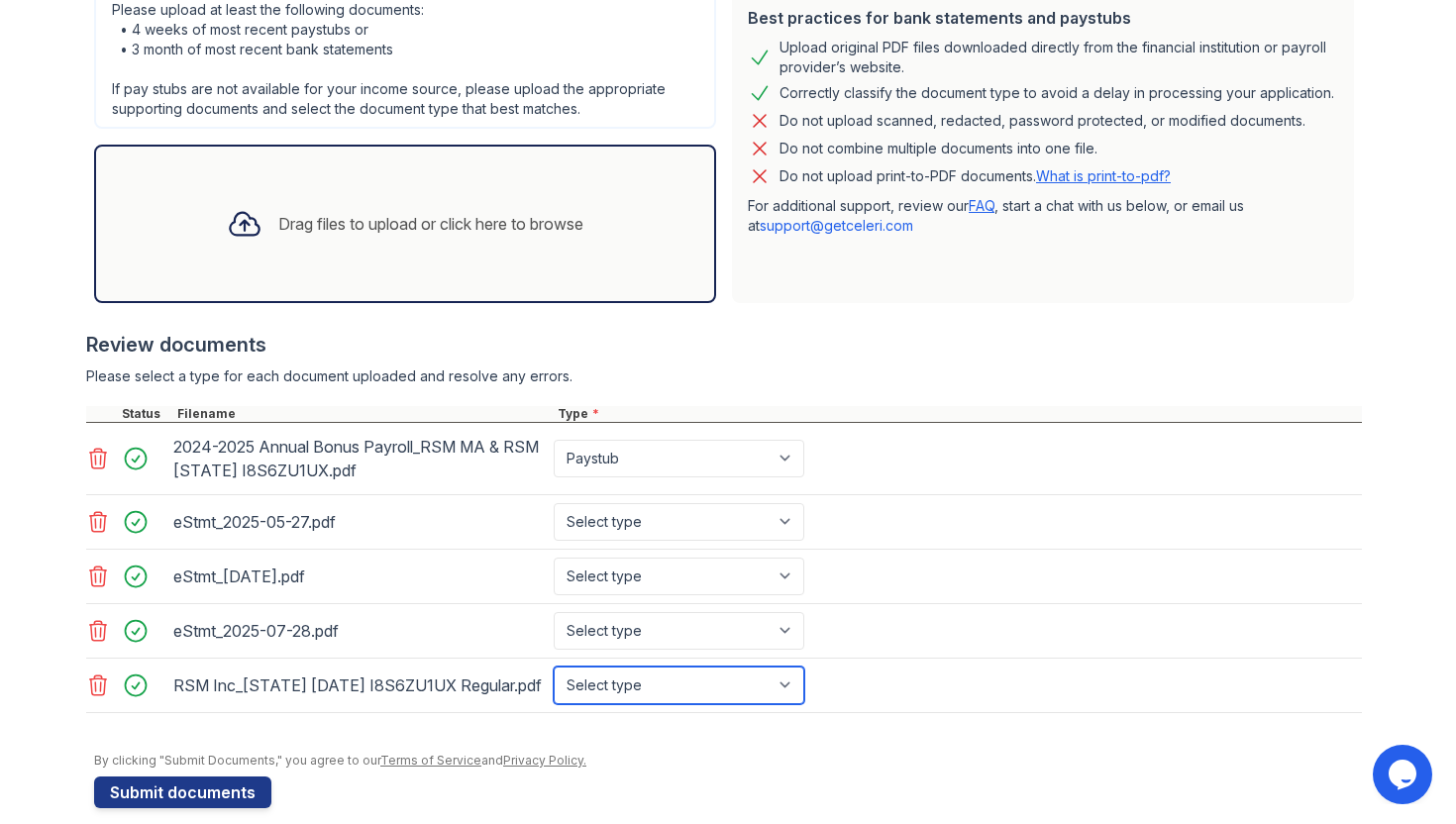click on "Select type
Paystub
Bank Statement
Offer Letter
Tax Documents
Benefit Award Letter
Investment Account Statement
Other" at bounding box center (678, 685) 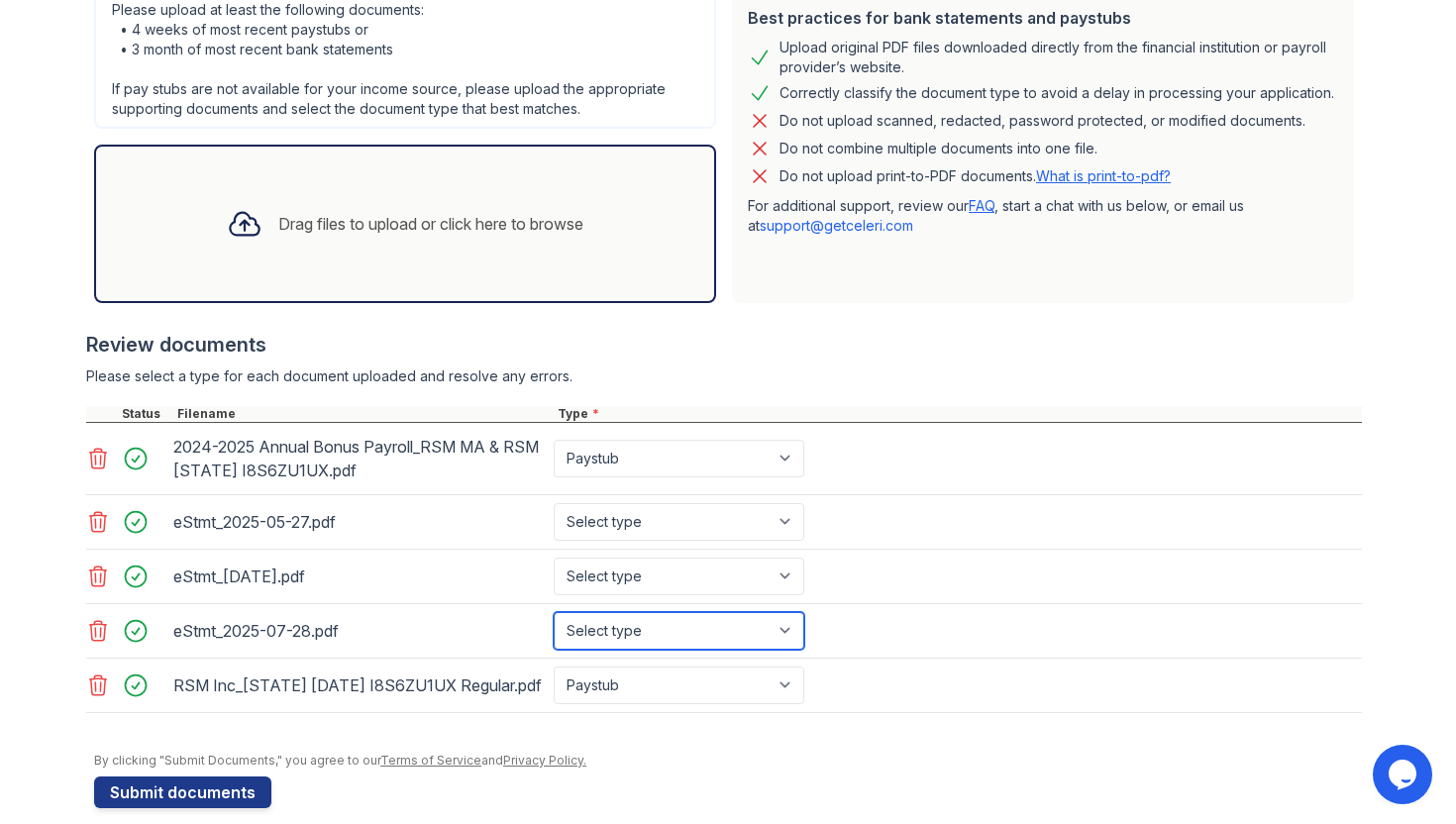 click on "Select type
Paystub
Bank Statement
Offer Letter
Tax Documents
Benefit Award Letter
Investment Account Statement
Other" at bounding box center [678, 631] 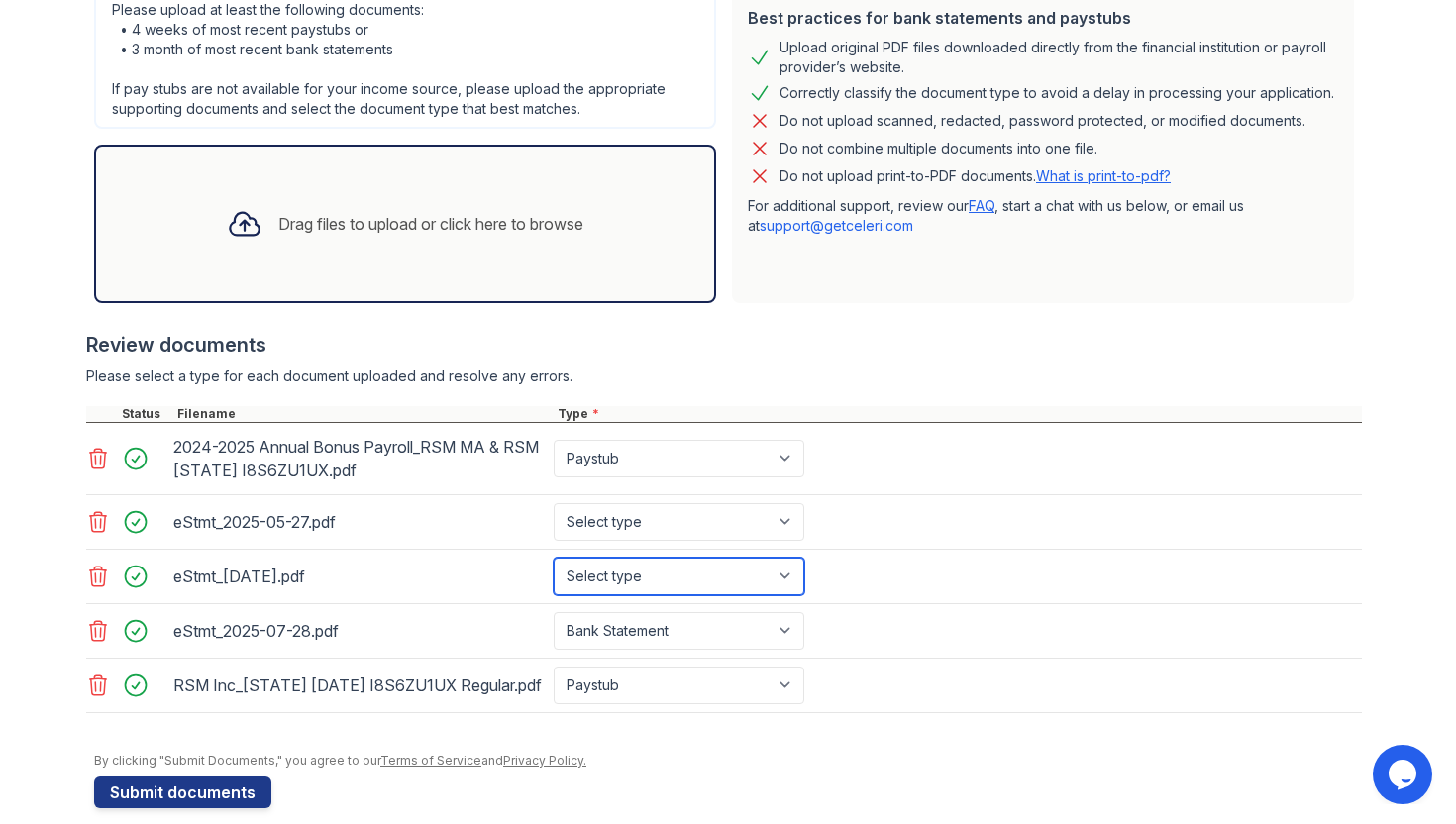 click on "Select type
Paystub
Bank Statement
Offer Letter
Tax Documents
Benefit Award Letter
Investment Account Statement
Other" at bounding box center [678, 576] 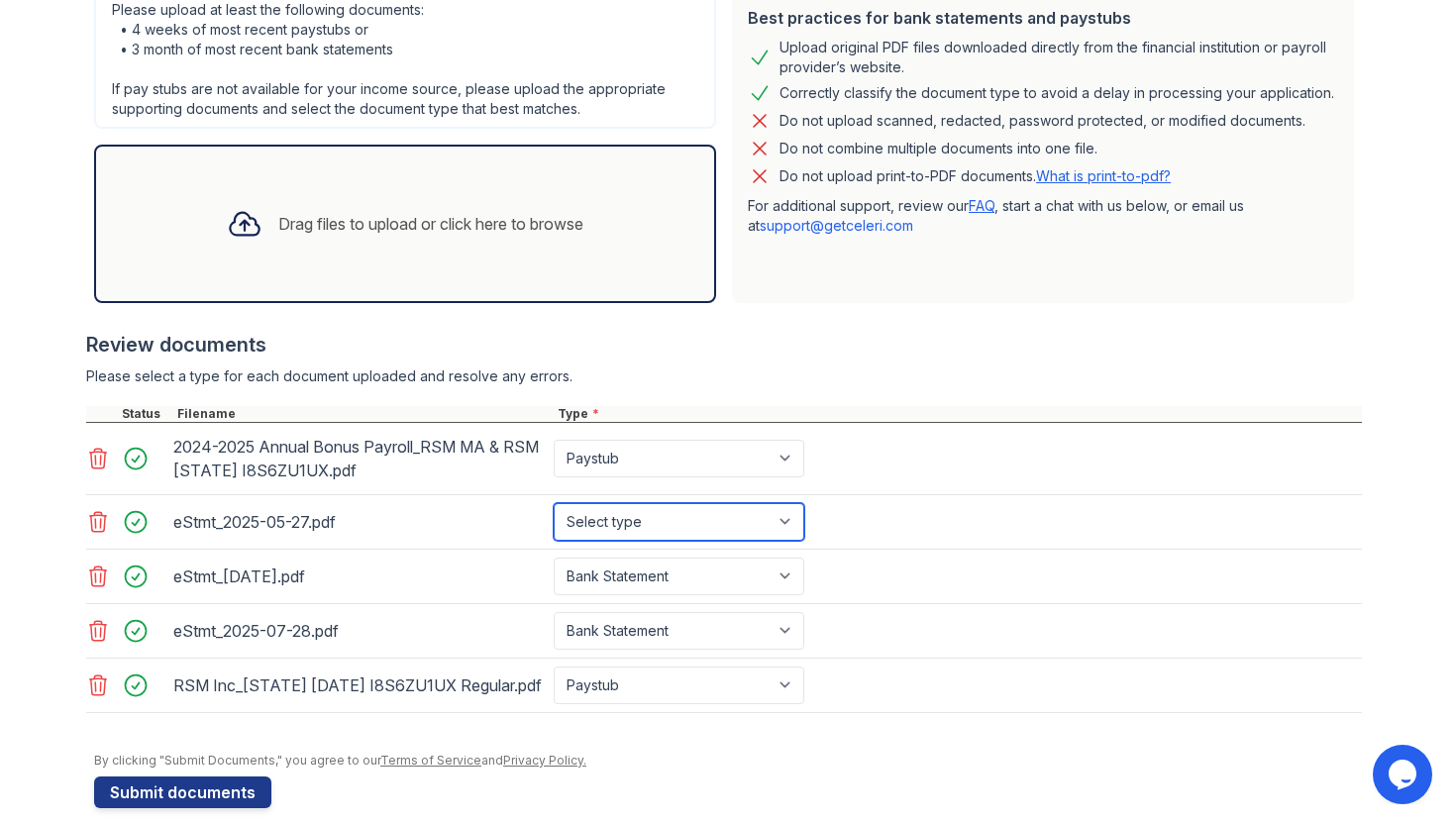 click on "Select type
Paystub
Bank Statement
Offer Letter
Tax Documents
Benefit Award Letter
Investment Account Statement
Other" at bounding box center [678, 522] 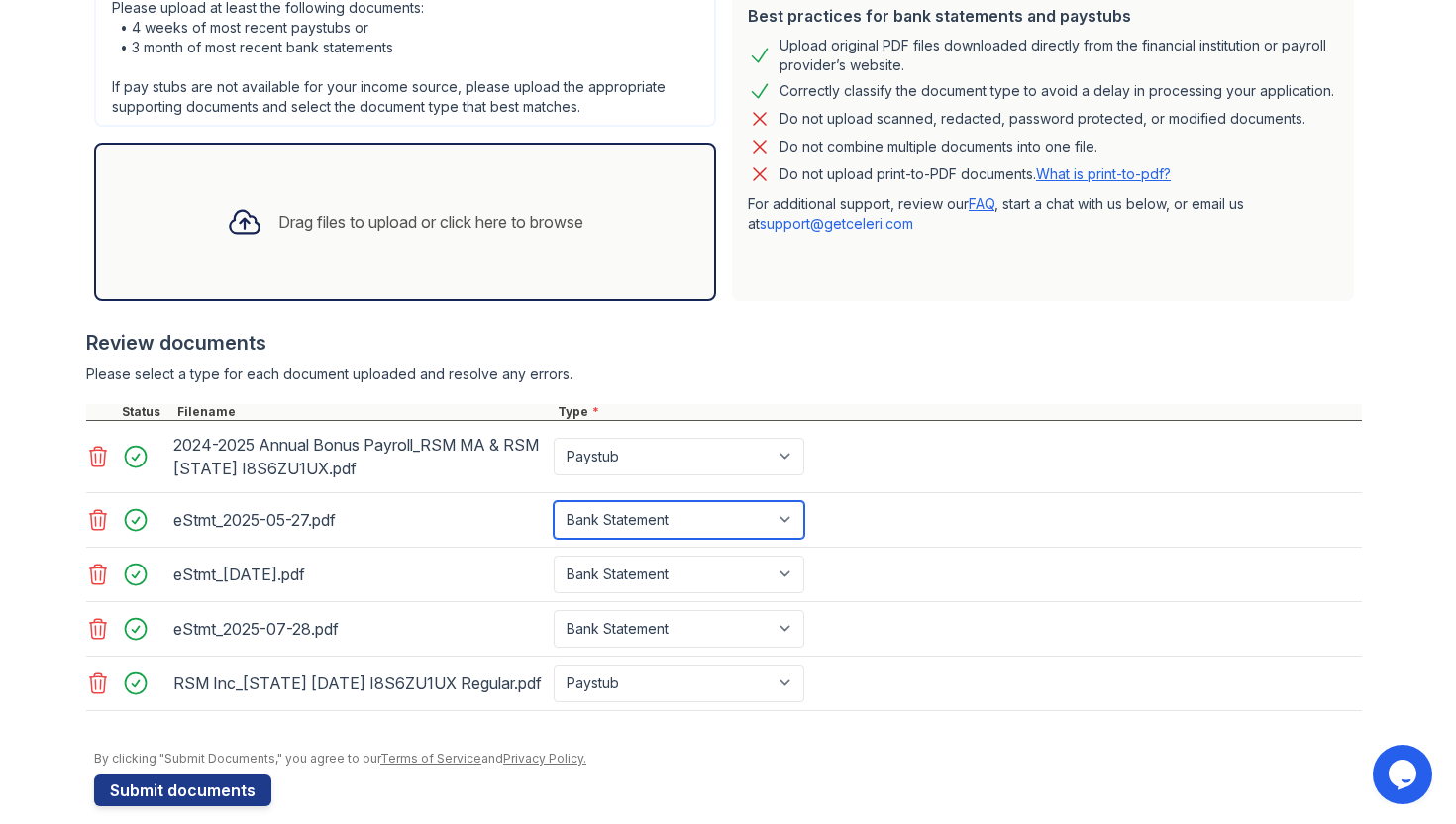 scroll, scrollTop: 481, scrollLeft: 0, axis: vertical 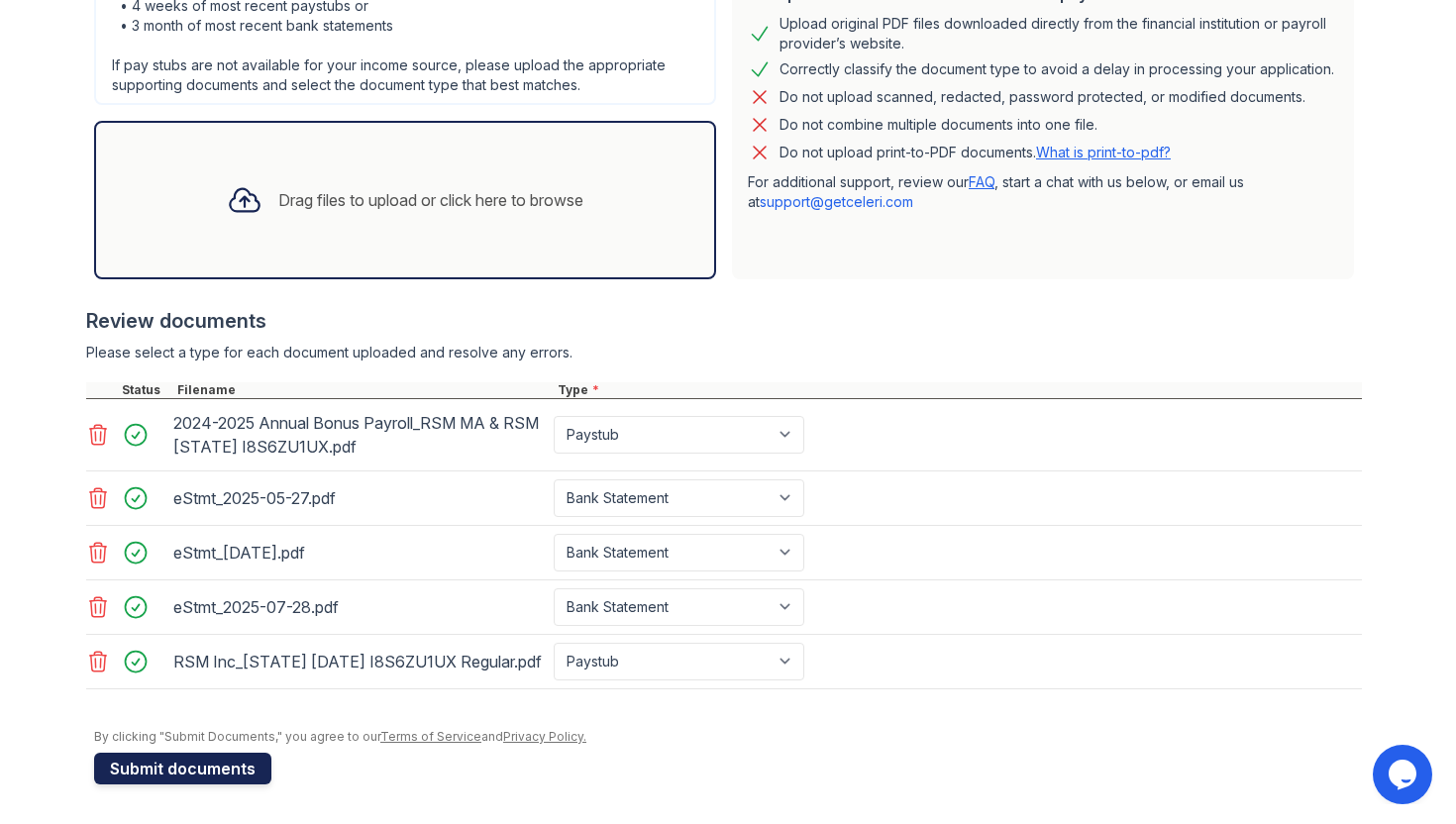 click on "Submit documents" at bounding box center (182, 769) 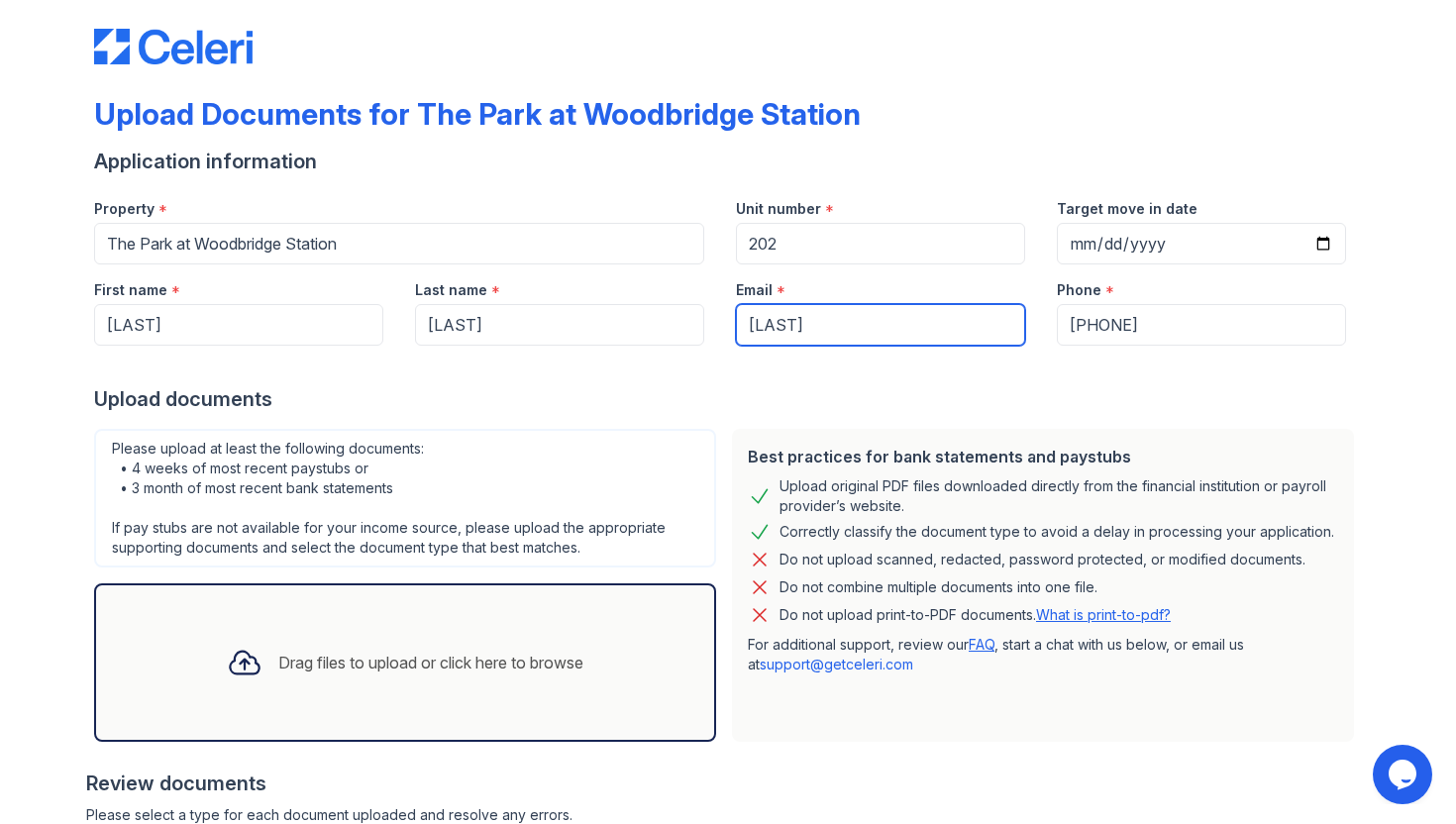 scroll, scrollTop: 0, scrollLeft: 0, axis: both 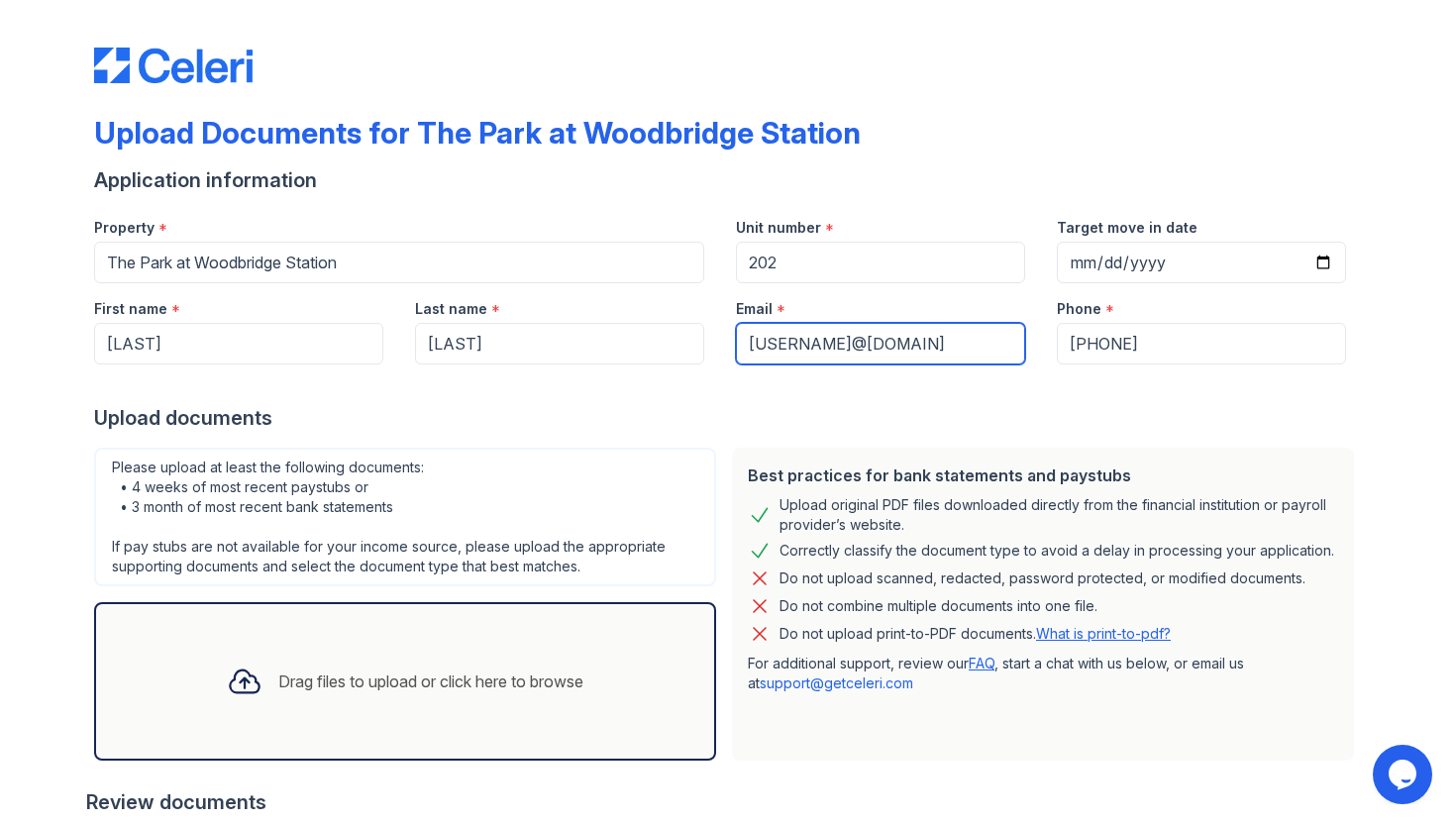 type on "[USERNAME]@[DOMAIN]" 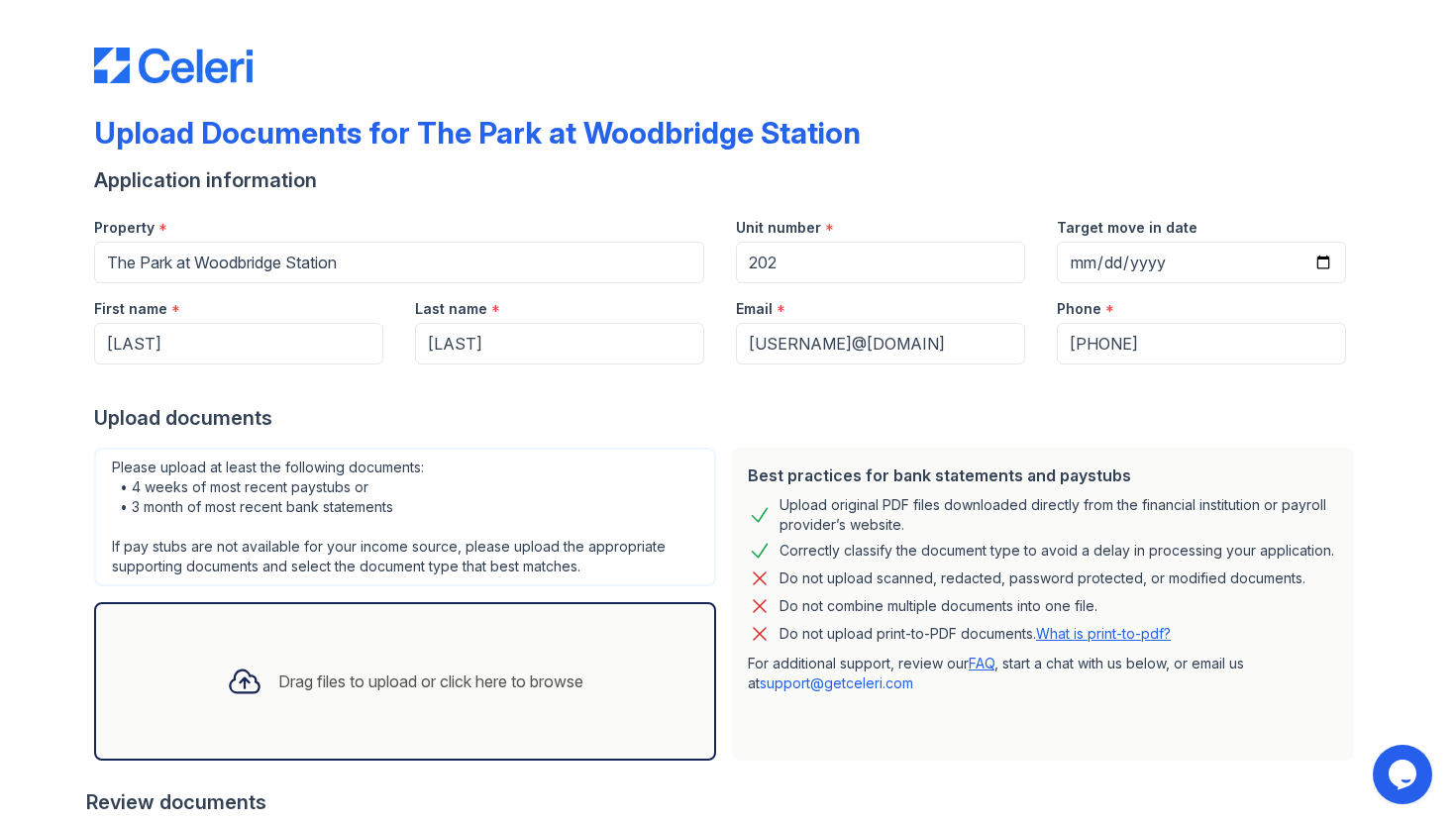 click on "Please upload at least the following documents:
• 4 weeks of most recent paystubs or
• 3 month of most recent bank statements
If pay stubs are not available for your income source, please upload the appropriate supporting documents and select the document type that best matches." at bounding box center [405, 517] 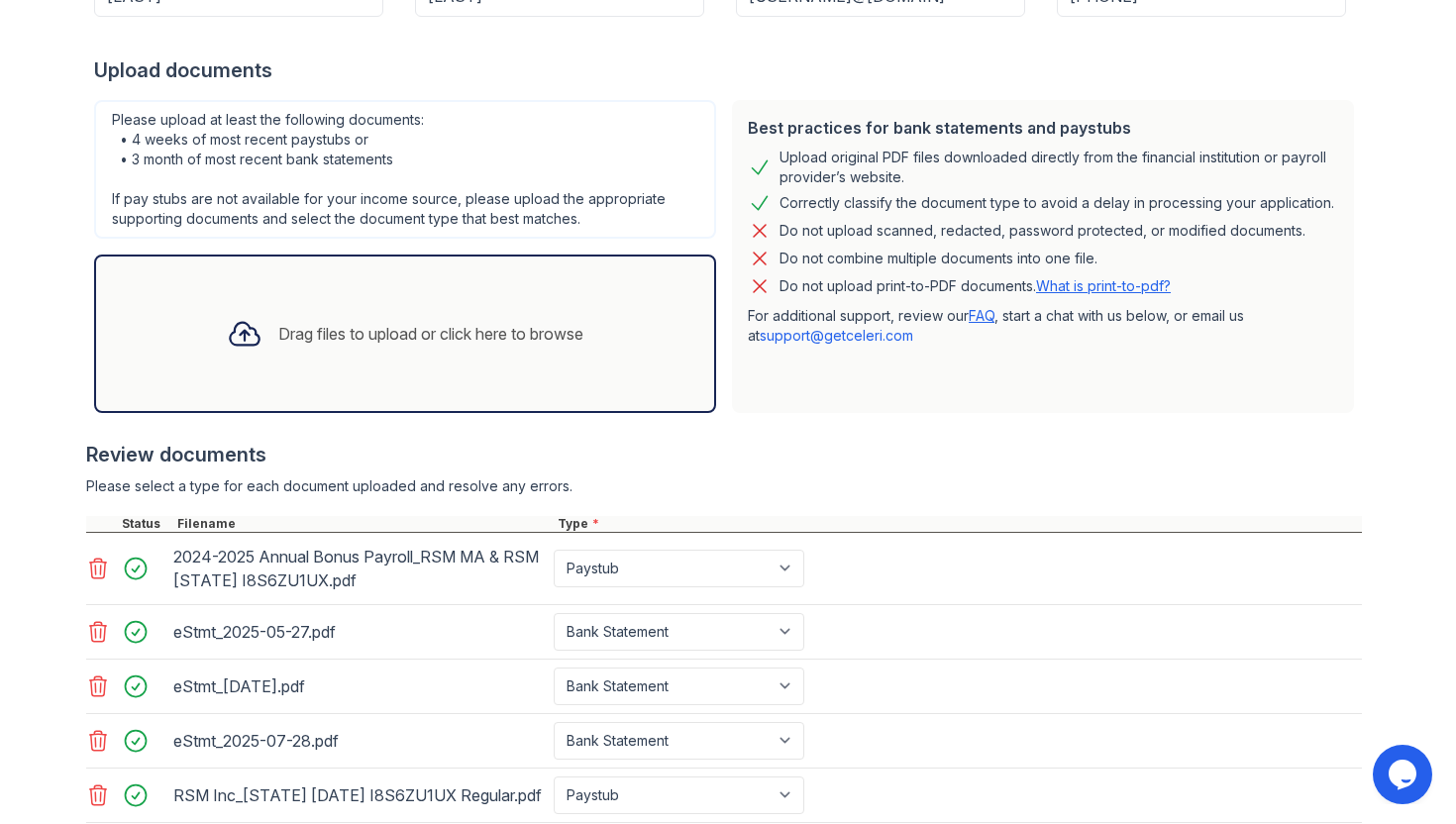 scroll, scrollTop: 481, scrollLeft: 0, axis: vertical 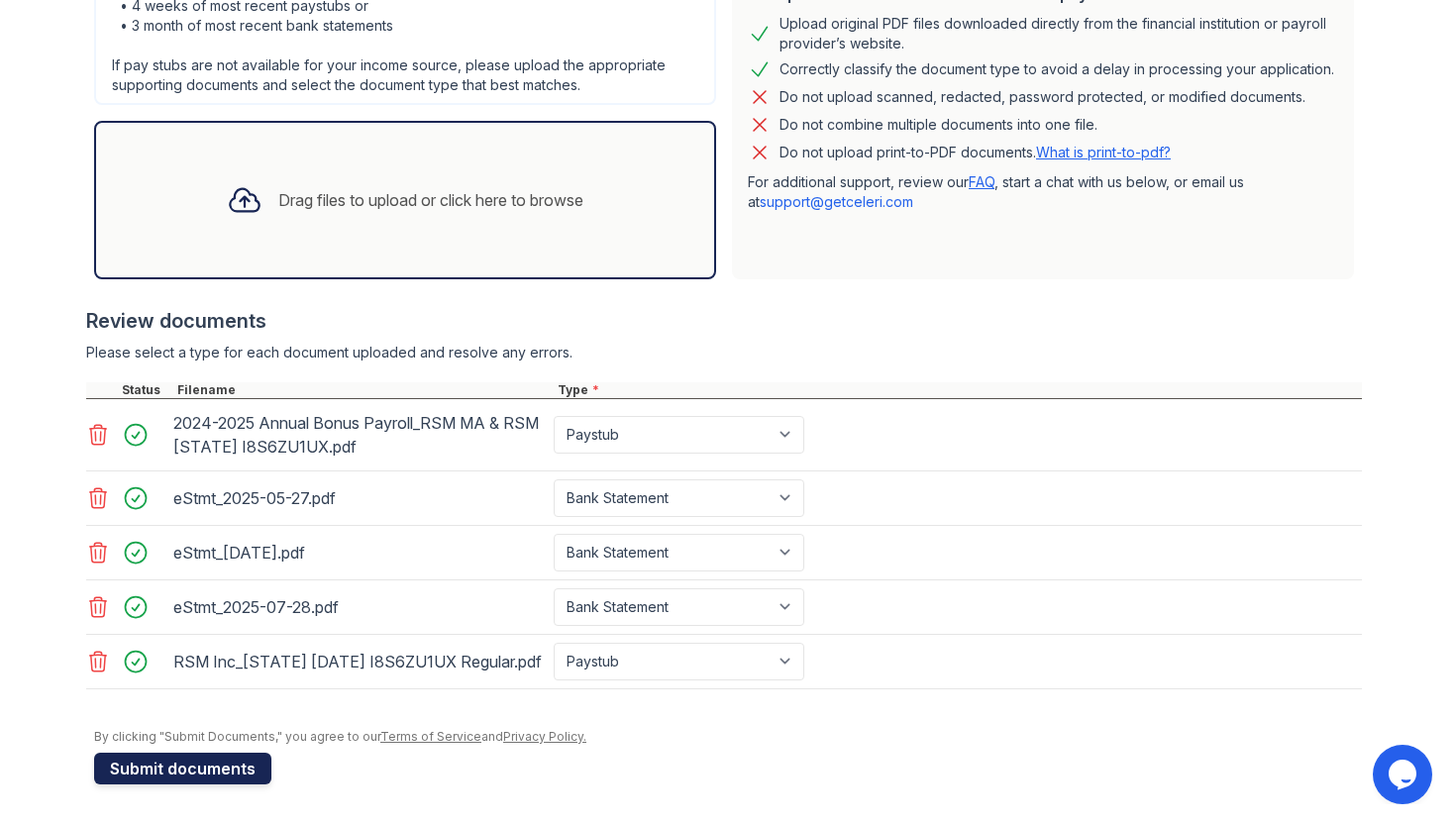 click on "Submit documents" at bounding box center [182, 769] 